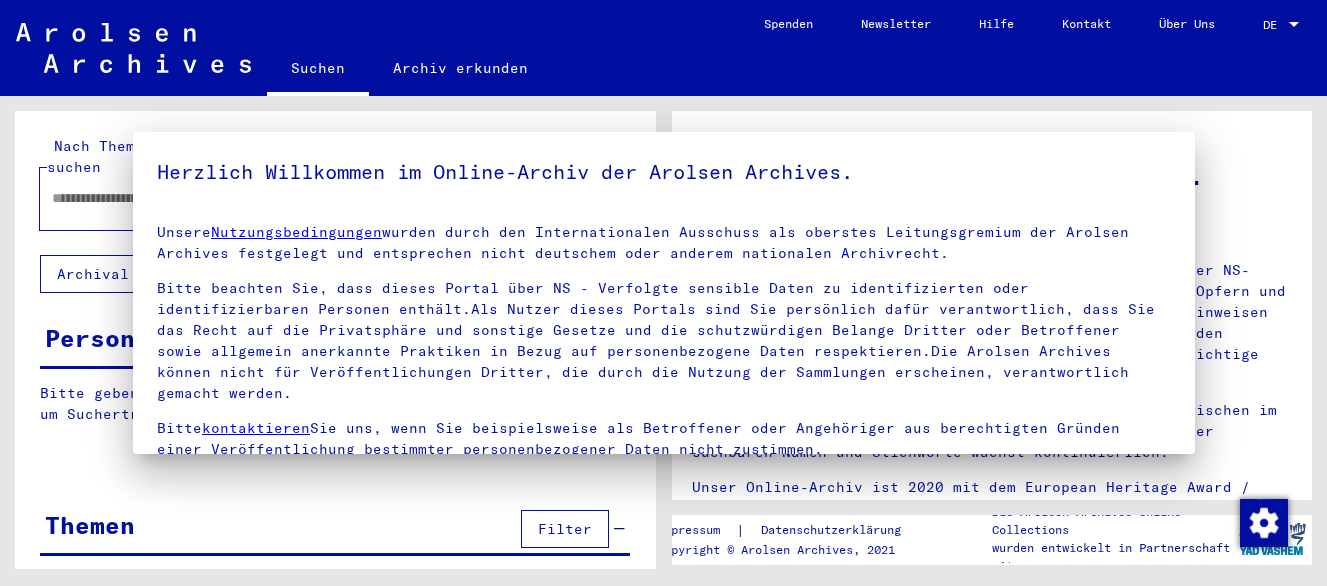 type on "**********" 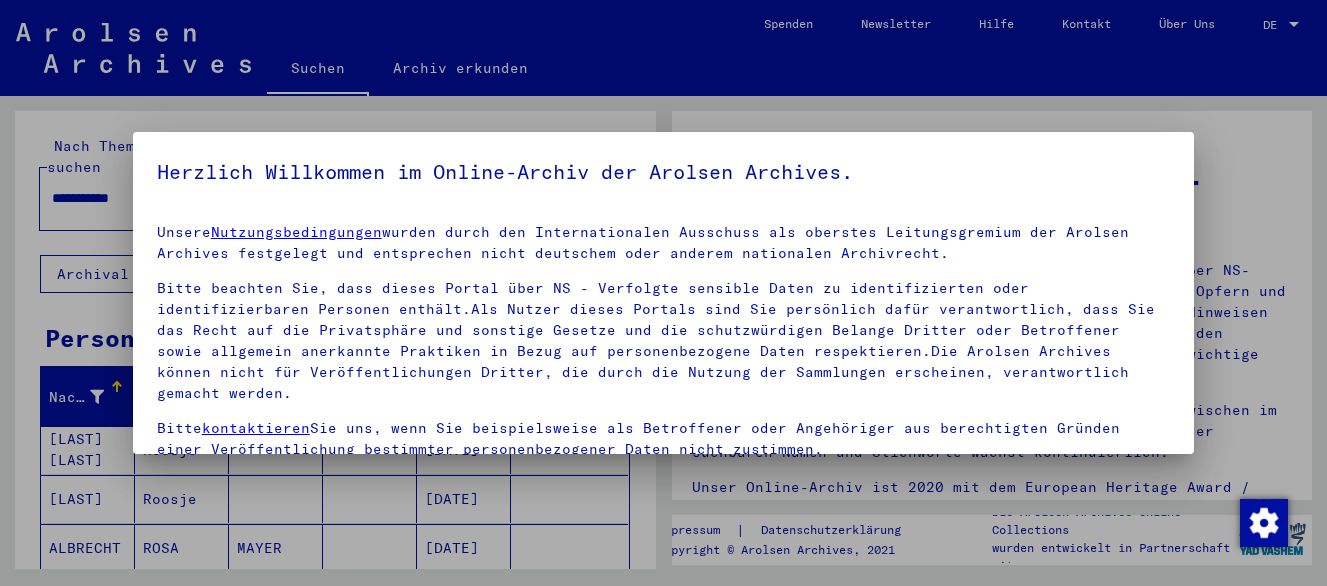 scroll, scrollTop: 0, scrollLeft: 0, axis: both 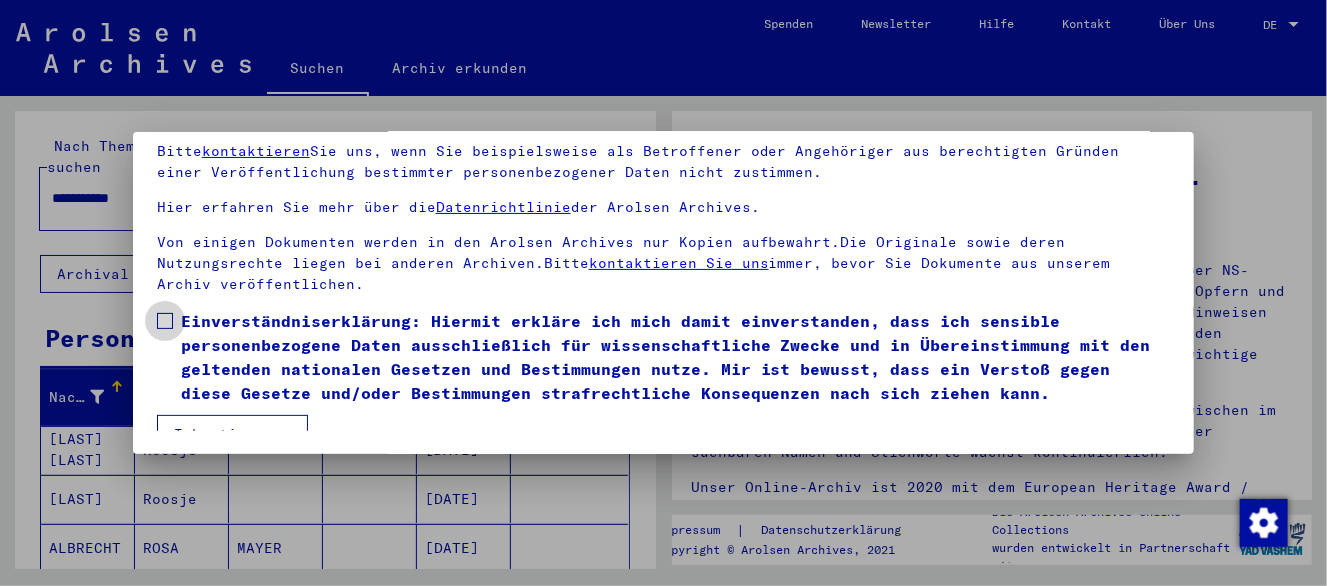 click at bounding box center (165, 321) 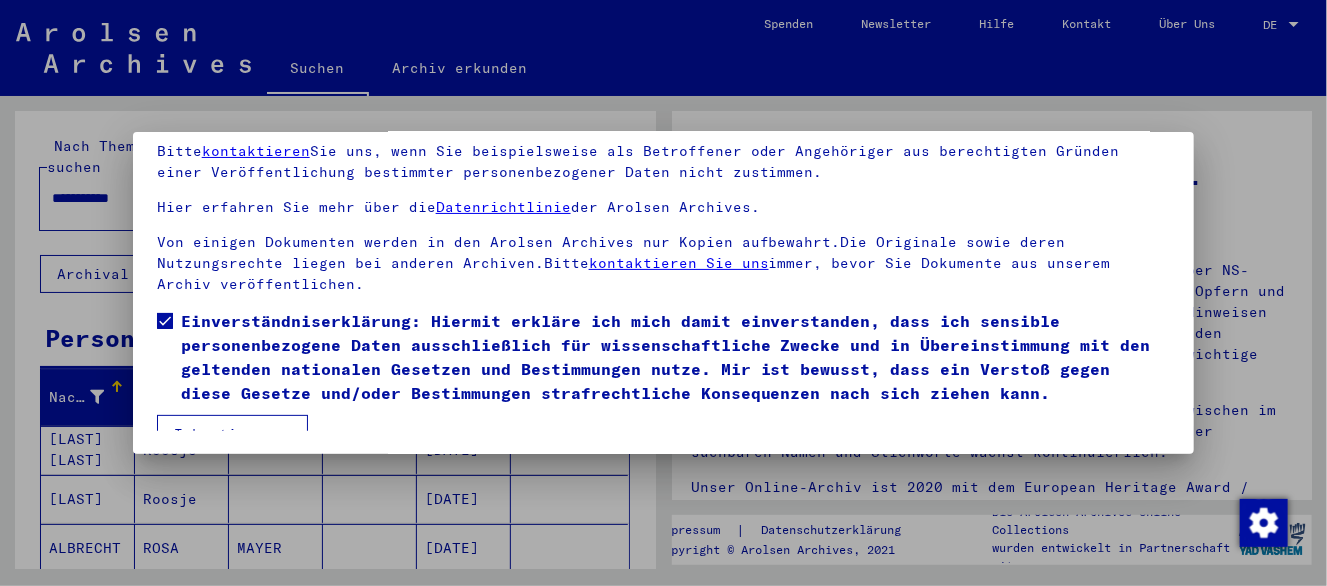 click on "Ich stimme zu" at bounding box center (232, 434) 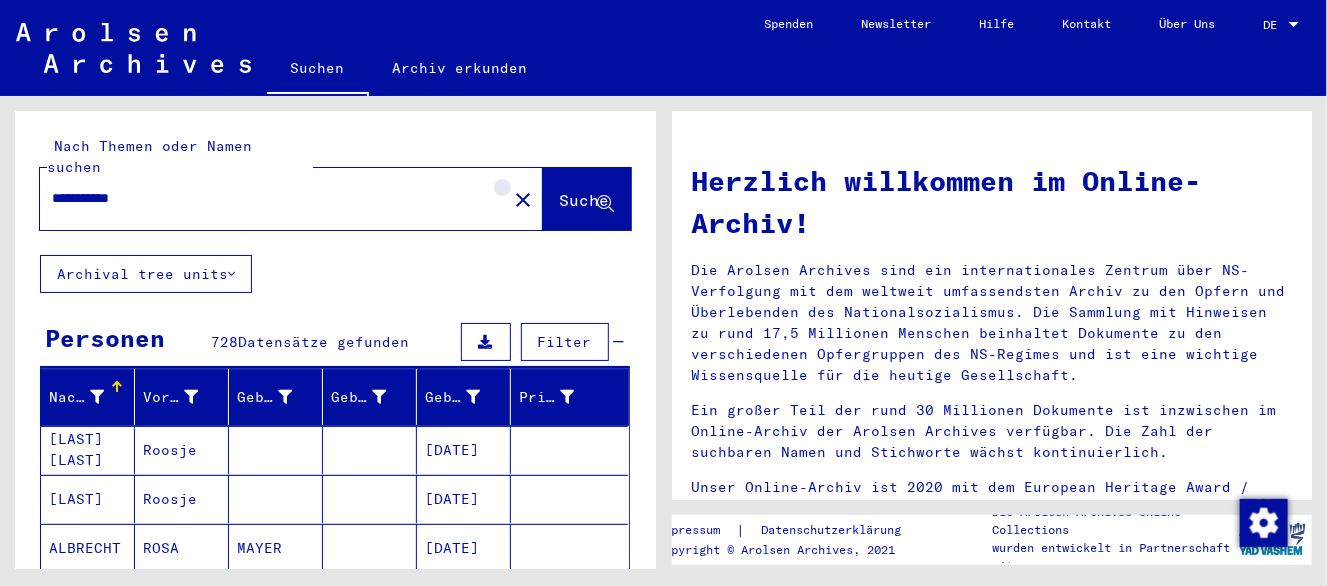 click on "close" 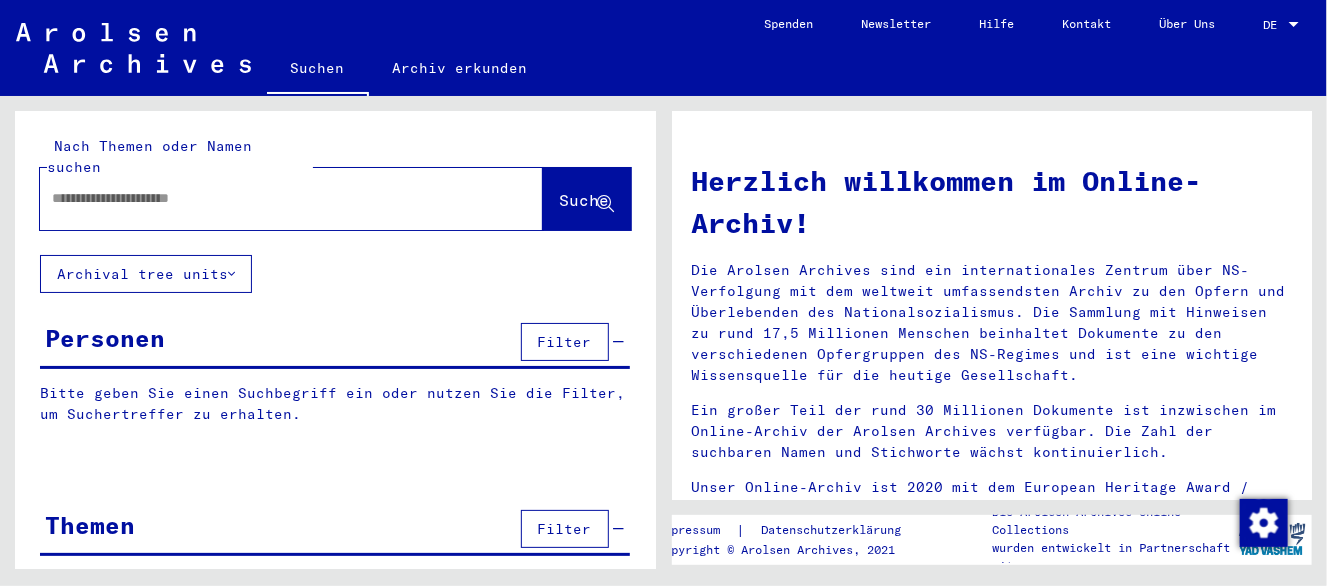 drag, startPoint x: 379, startPoint y: 188, endPoint x: 384, endPoint y: 252, distance: 64.195015 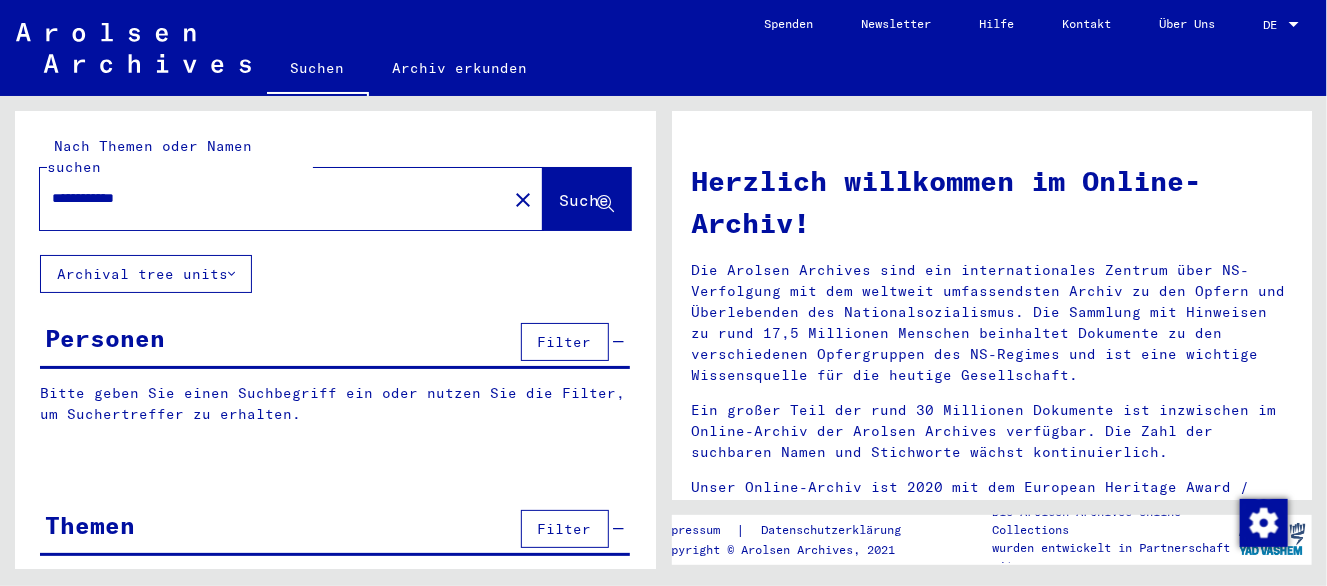 type on "**********" 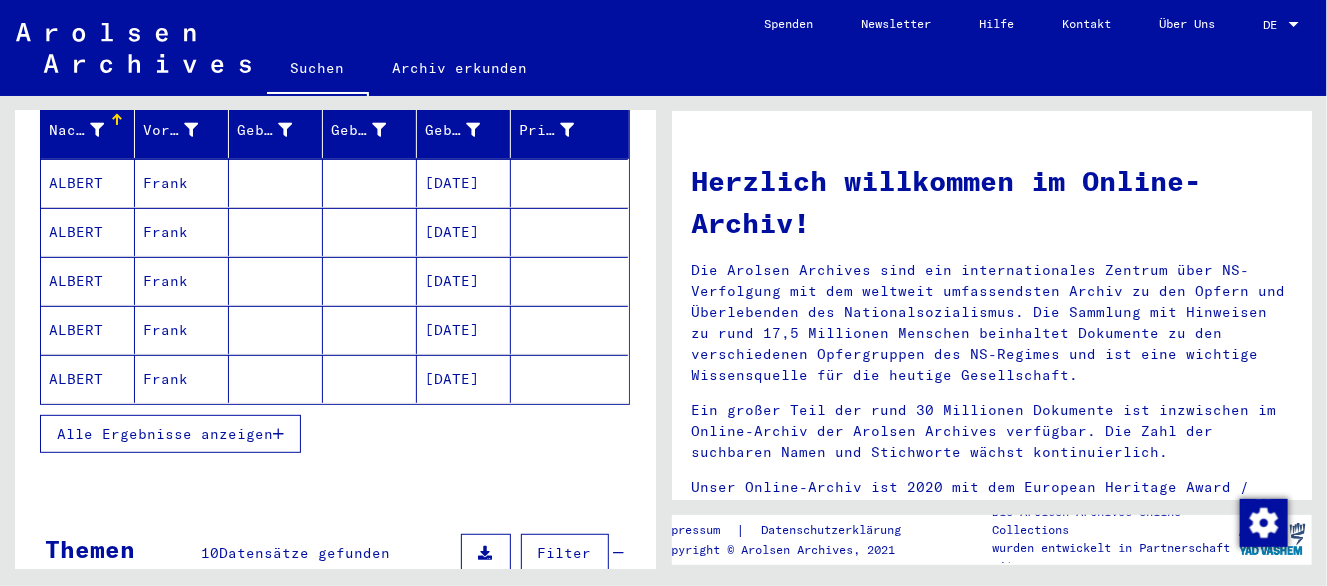scroll, scrollTop: 299, scrollLeft: 0, axis: vertical 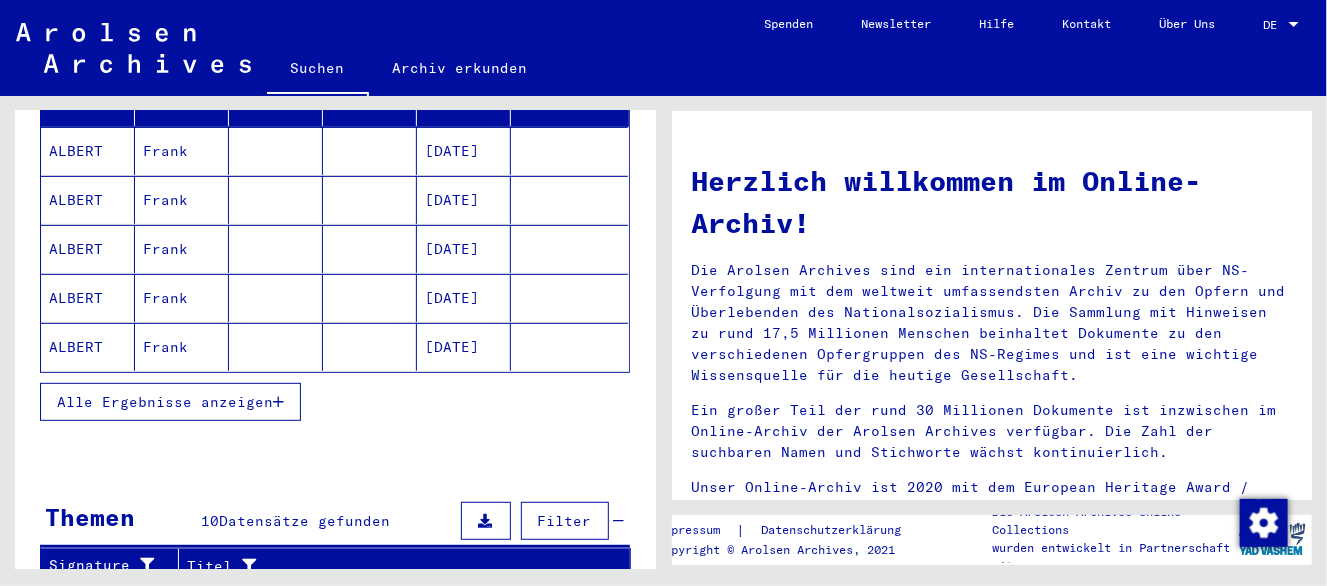 click on "Alle Ergebnisse anzeigen" at bounding box center (170, 402) 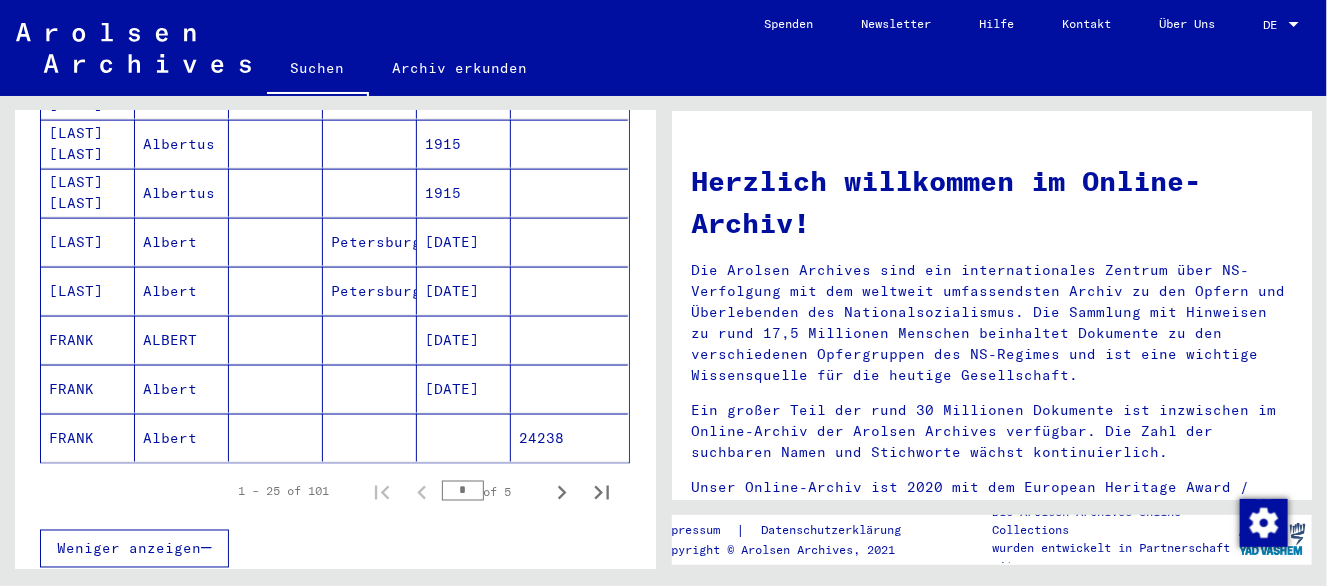 scroll, scrollTop: 1199, scrollLeft: 0, axis: vertical 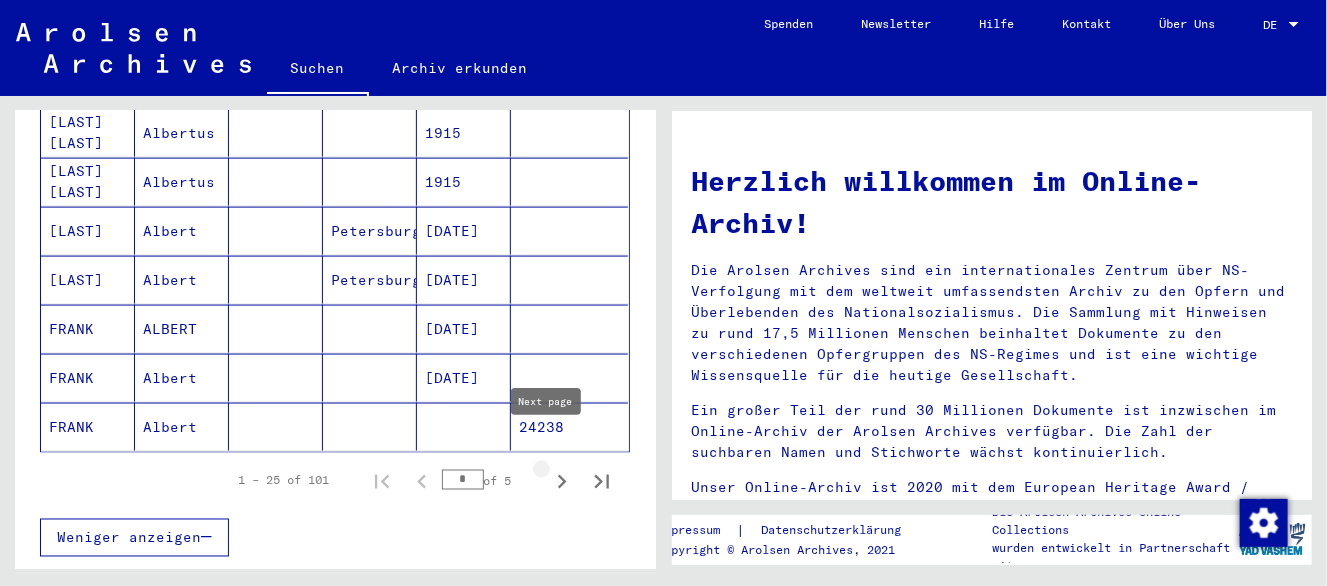 click 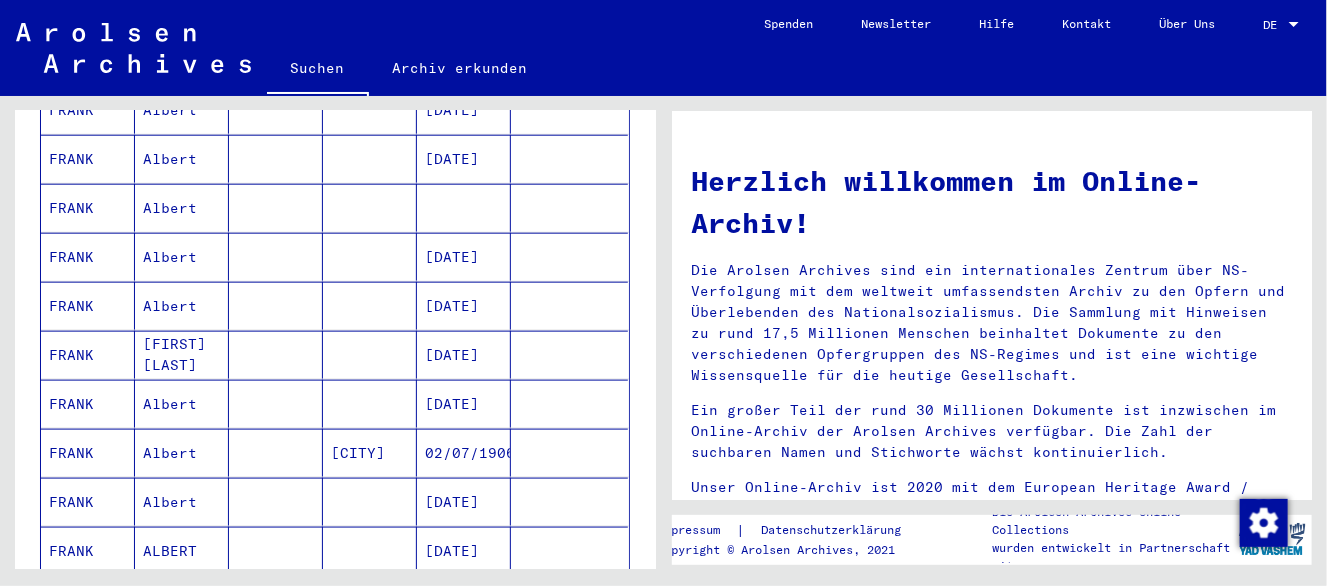 scroll, scrollTop: 1100, scrollLeft: 0, axis: vertical 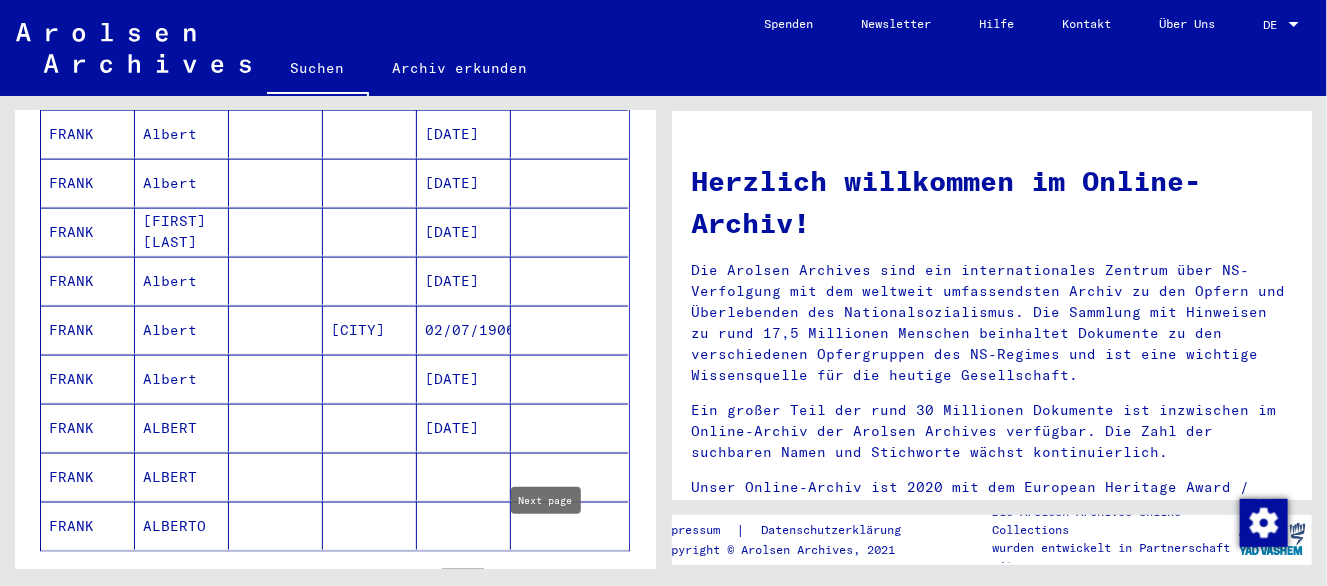 click 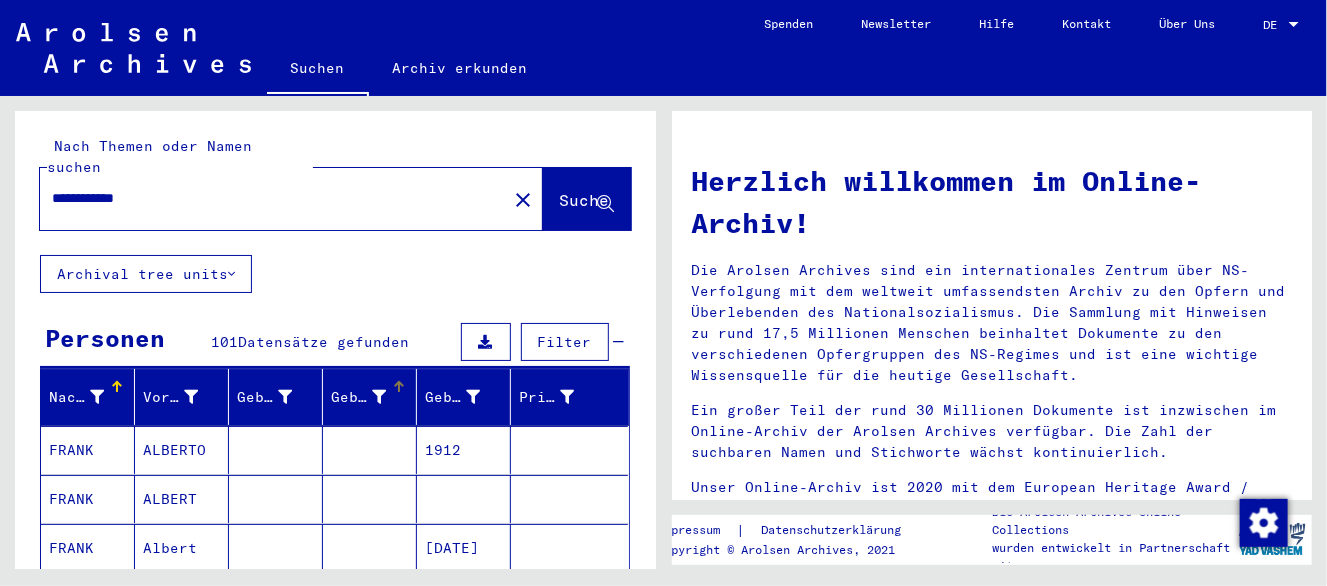 scroll, scrollTop: 100, scrollLeft: 0, axis: vertical 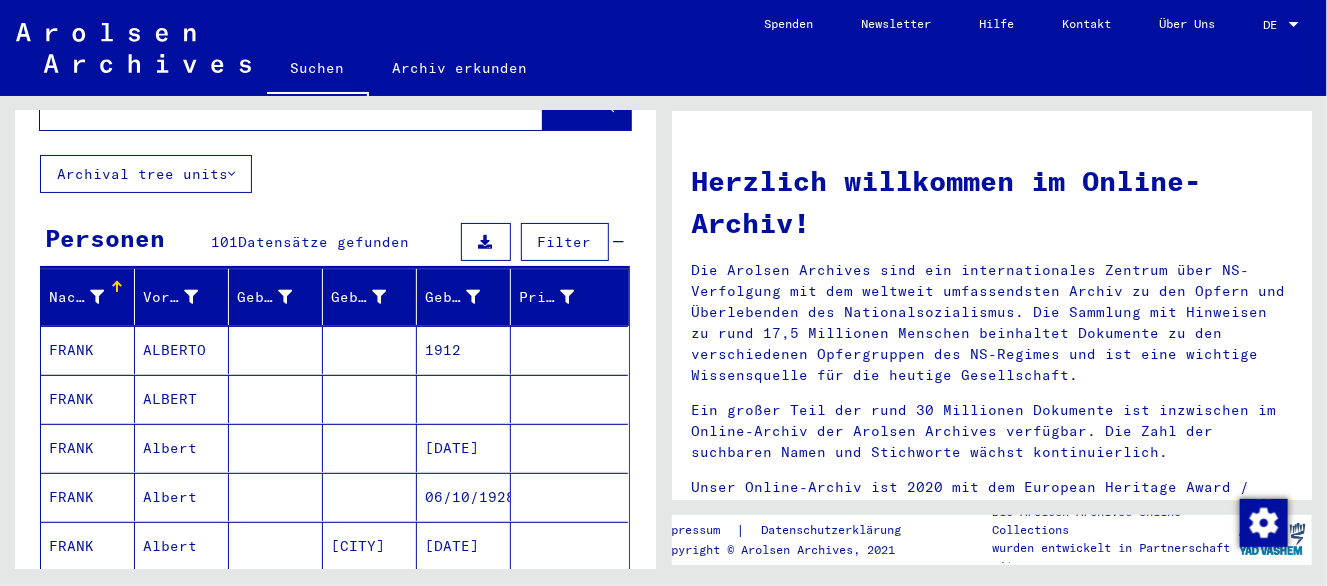 click at bounding box center (276, 448) 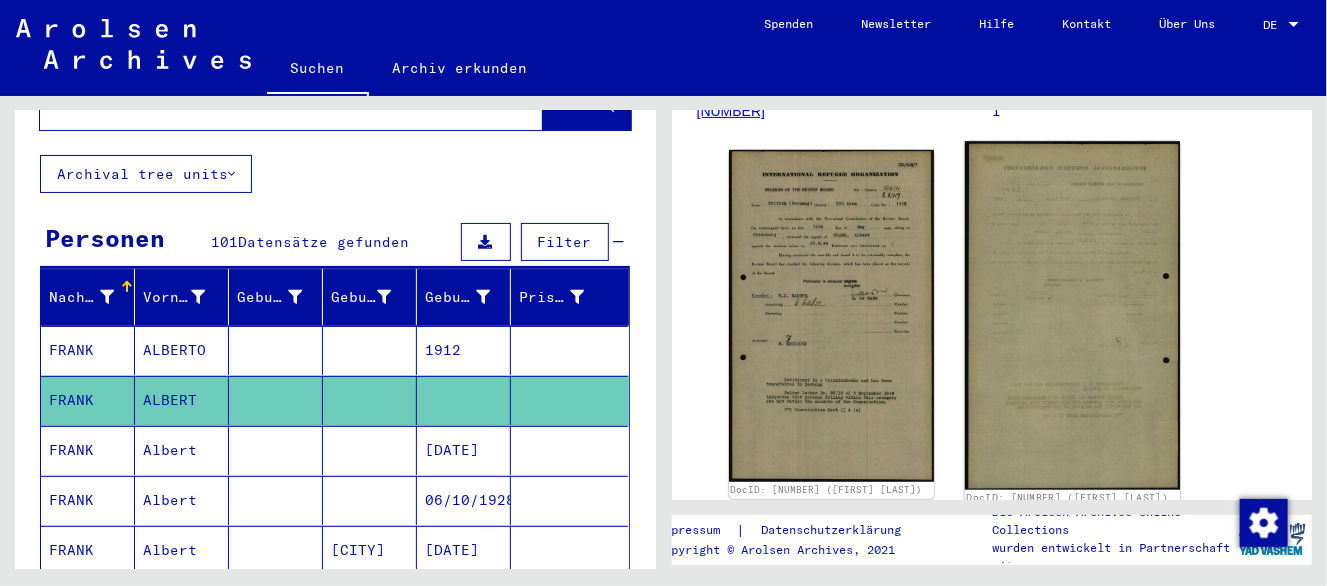 scroll, scrollTop: 299, scrollLeft: 0, axis: vertical 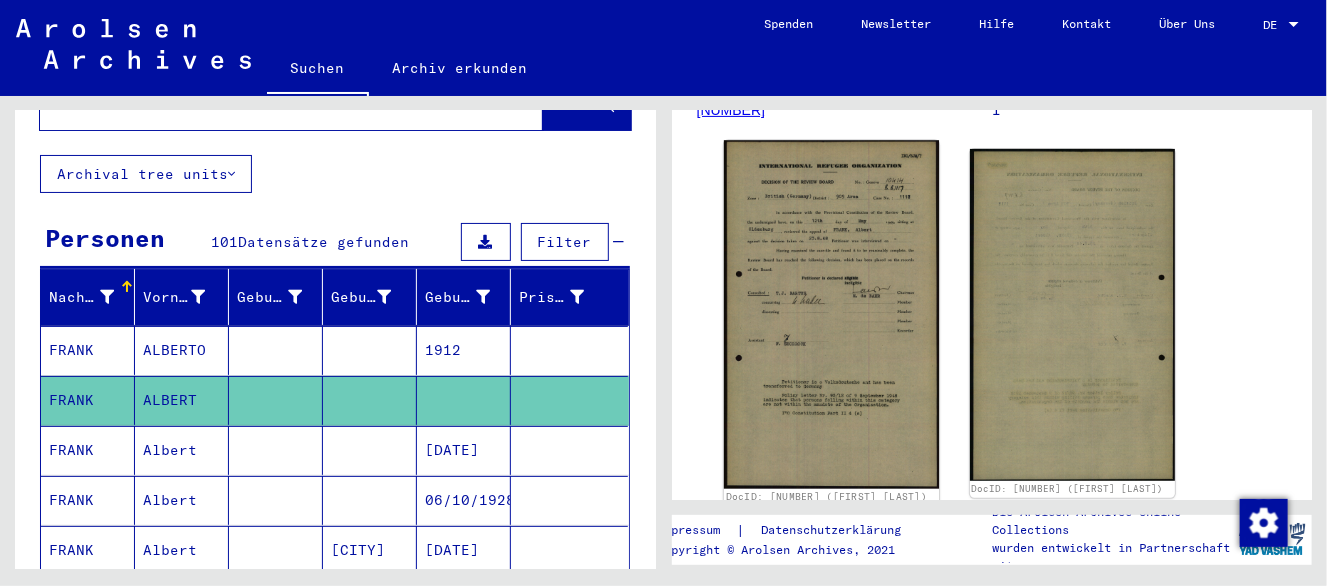 click 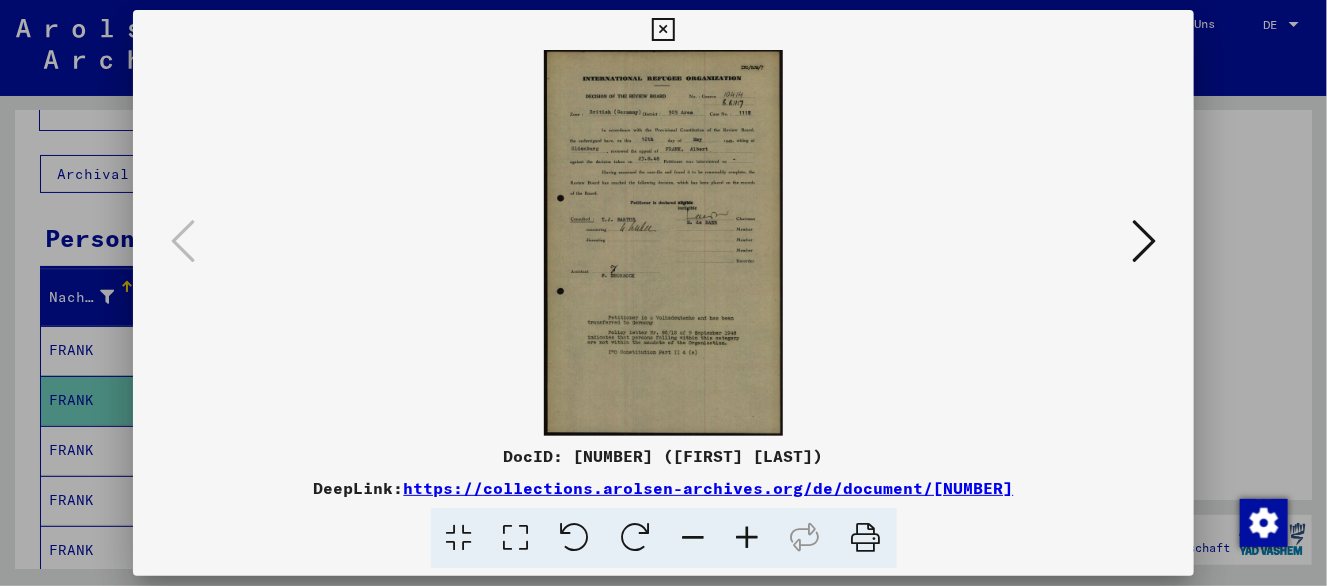 click at bounding box center (1144, 242) 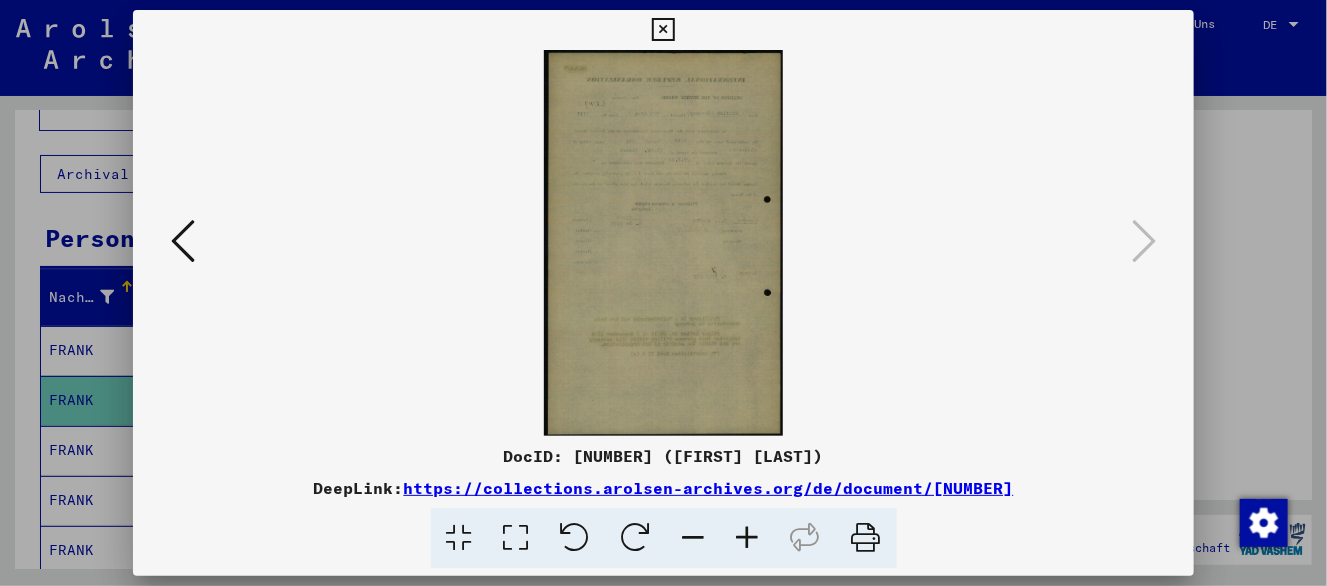 click at bounding box center [663, 30] 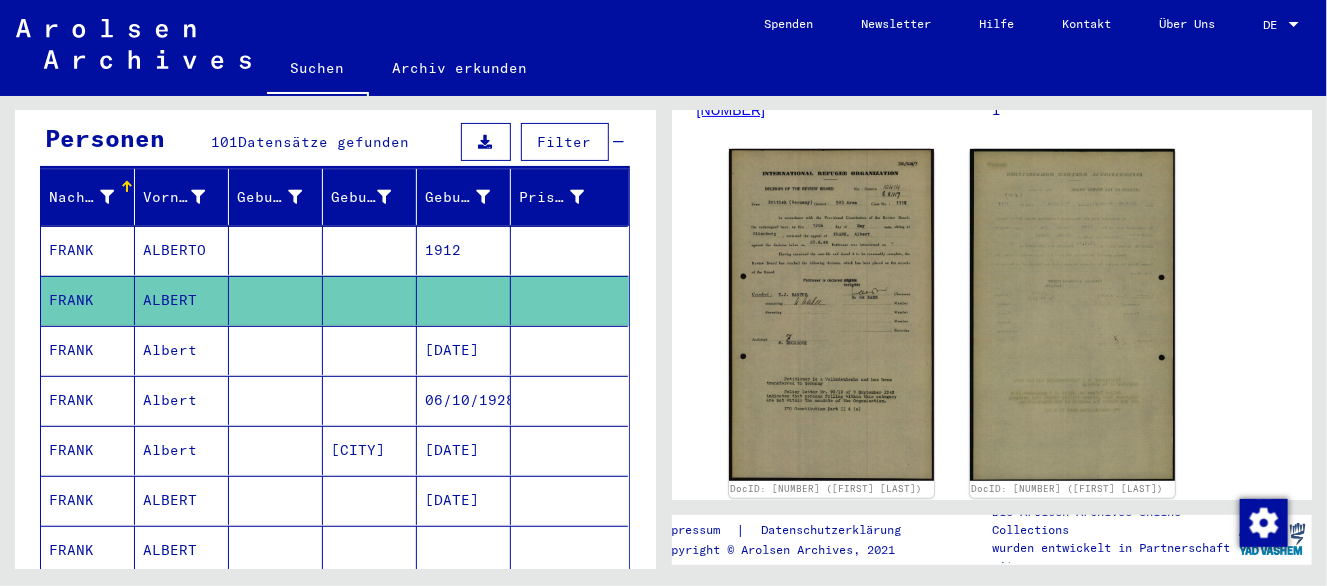 scroll, scrollTop: 299, scrollLeft: 0, axis: vertical 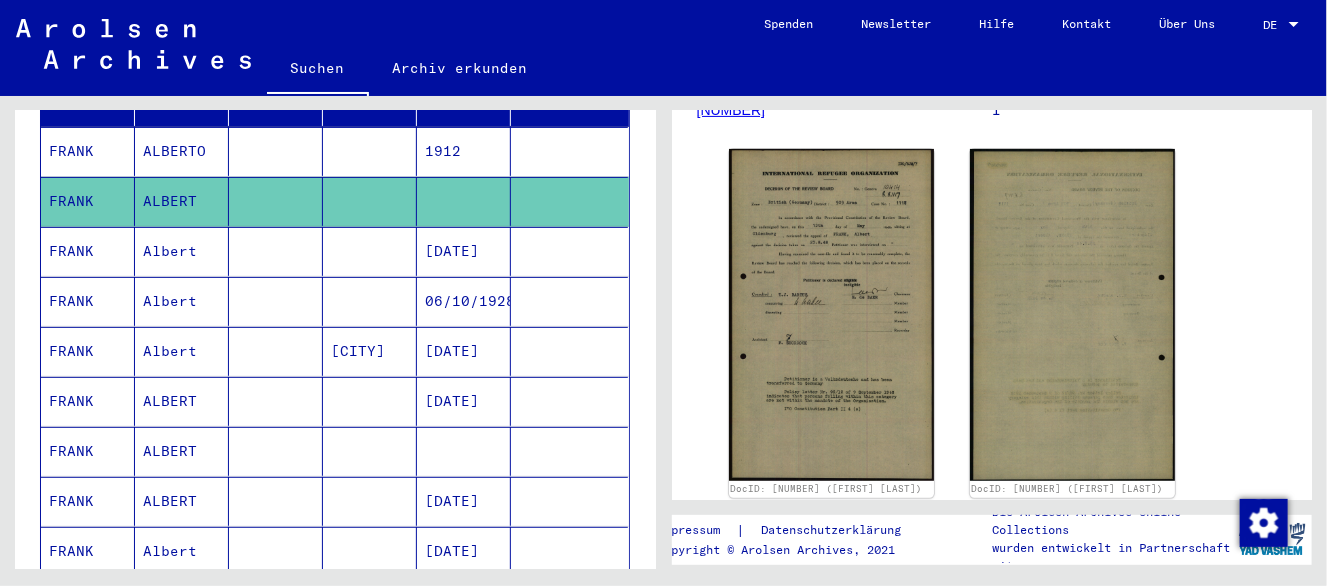 click at bounding box center [370, 501] 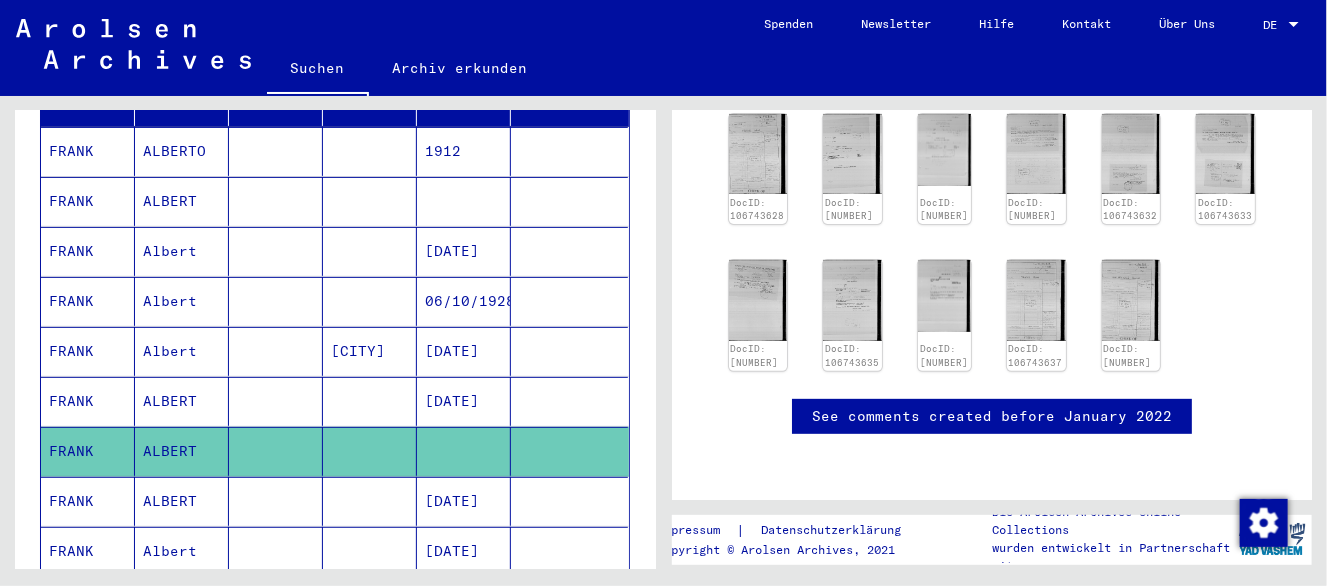 scroll, scrollTop: 703, scrollLeft: 0, axis: vertical 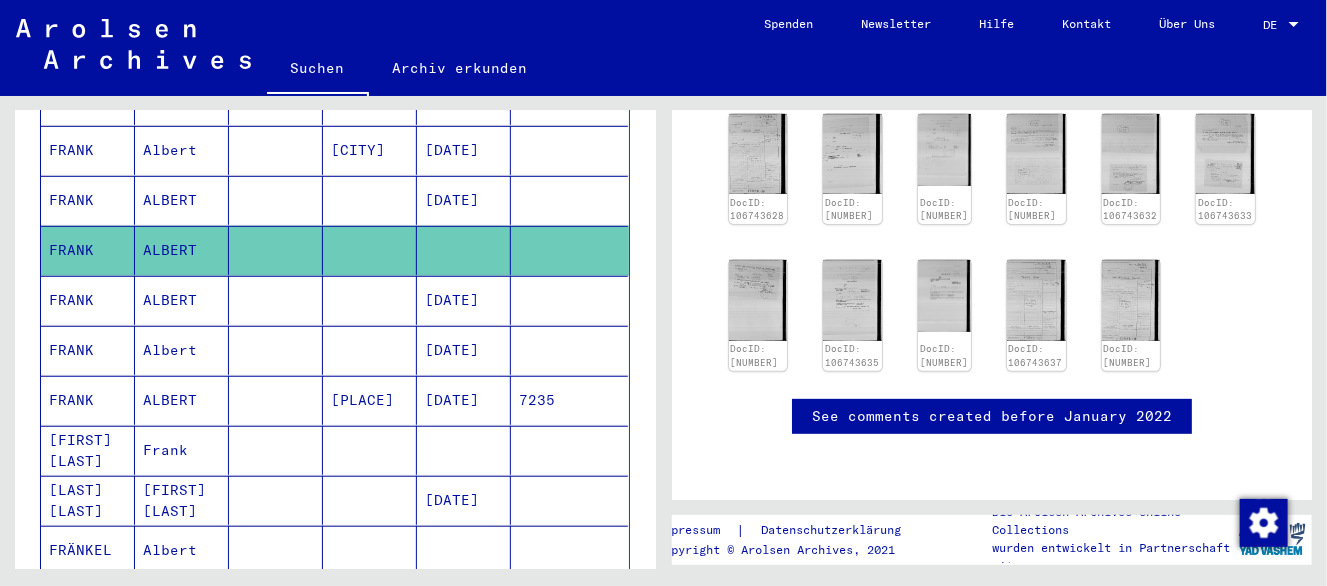 click at bounding box center (464, 500) 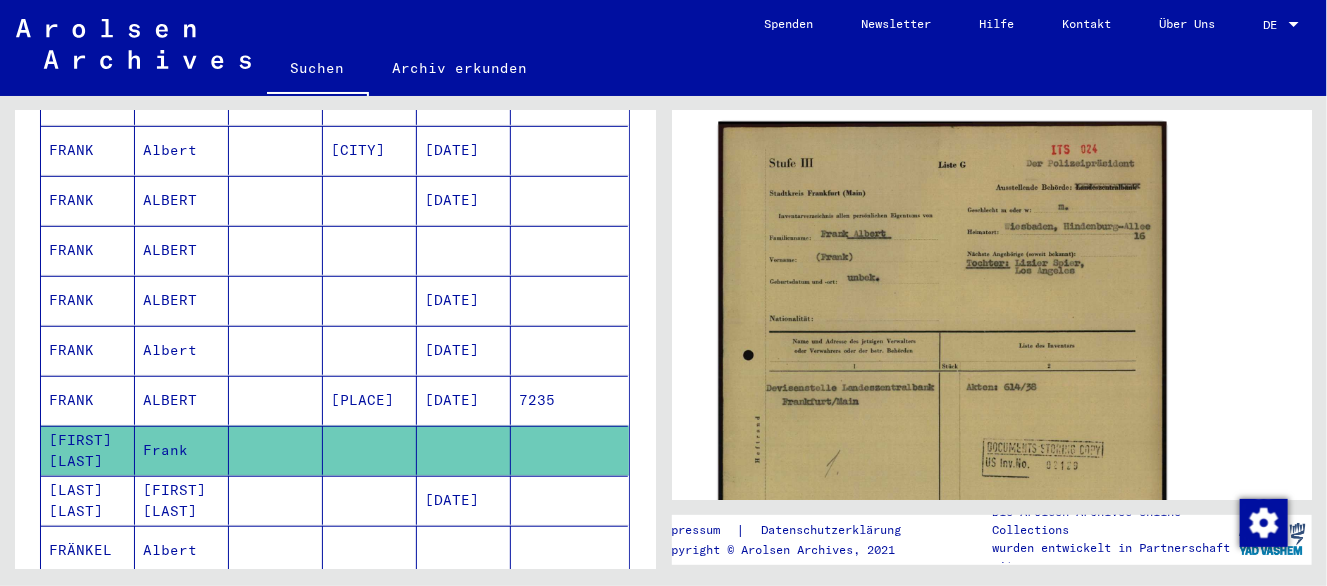 scroll, scrollTop: 399, scrollLeft: 0, axis: vertical 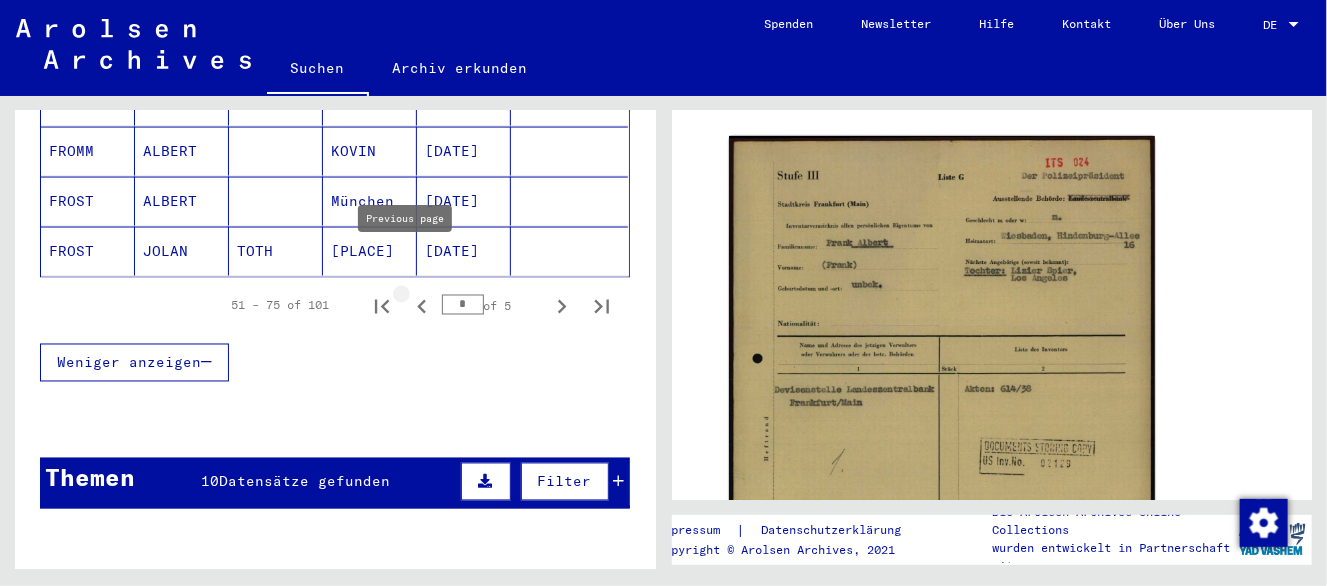 click 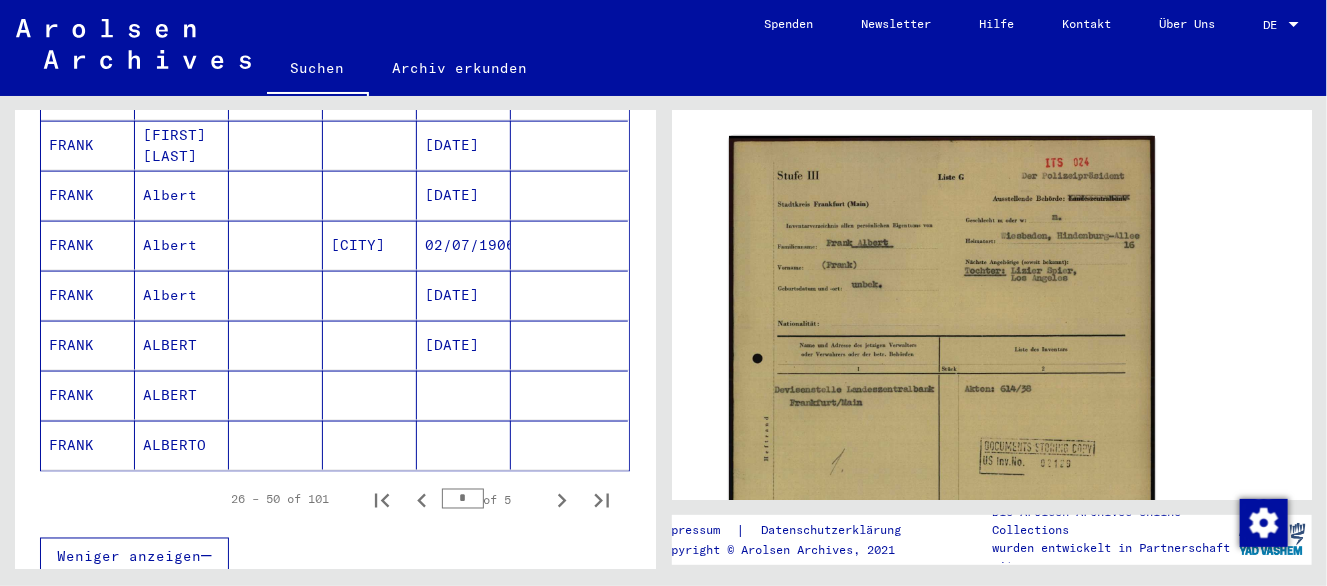 scroll, scrollTop: 1199, scrollLeft: 0, axis: vertical 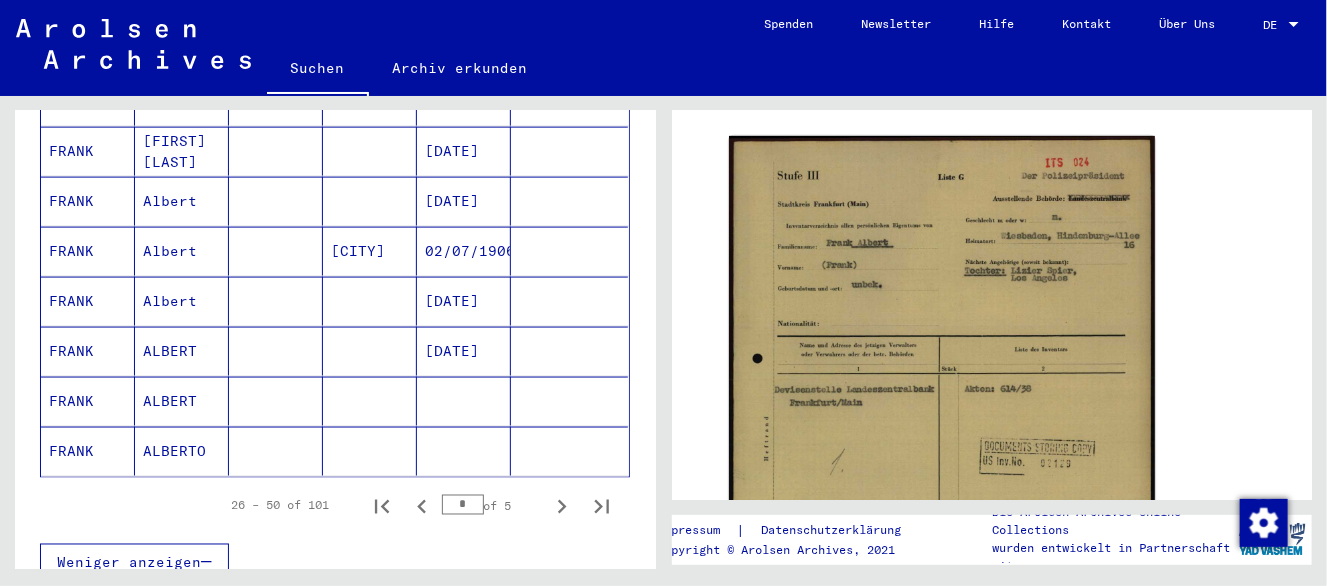 click at bounding box center (370, 451) 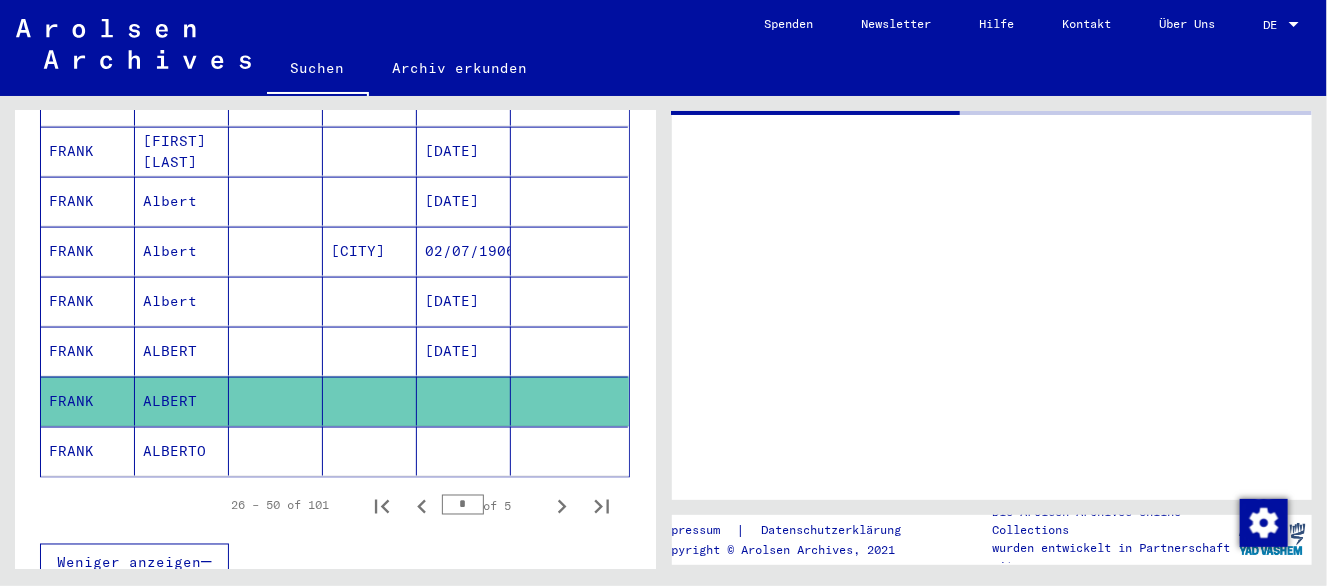 scroll, scrollTop: 0, scrollLeft: 0, axis: both 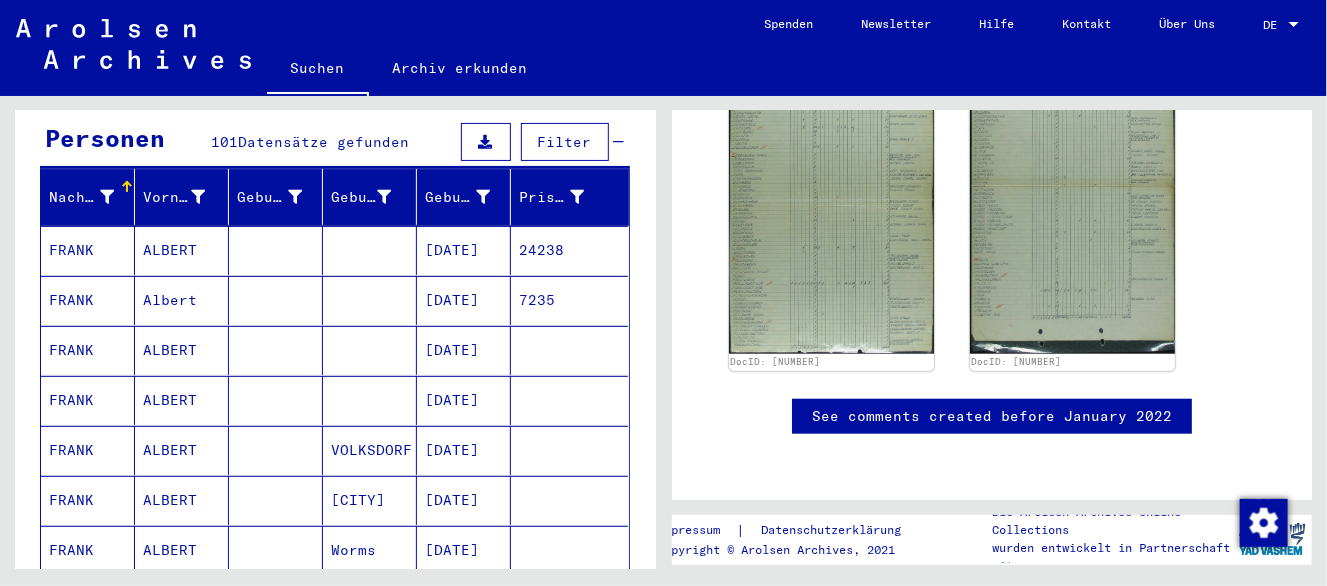 click on "[DATE]" at bounding box center [464, 400] 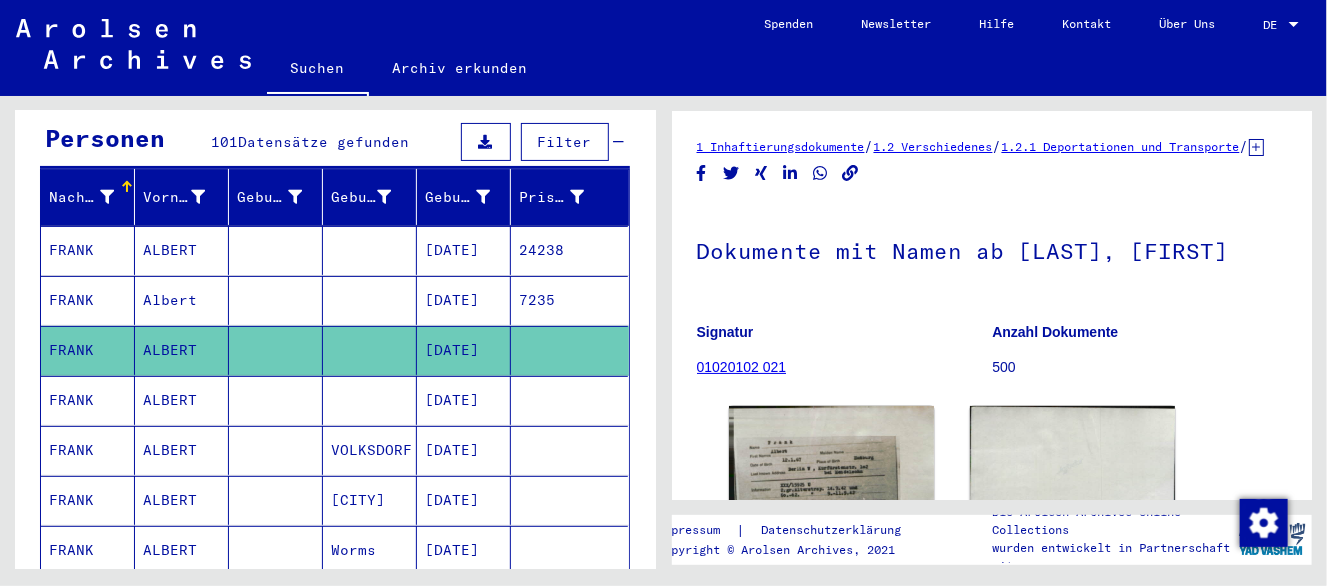 scroll, scrollTop: 0, scrollLeft: 0, axis: both 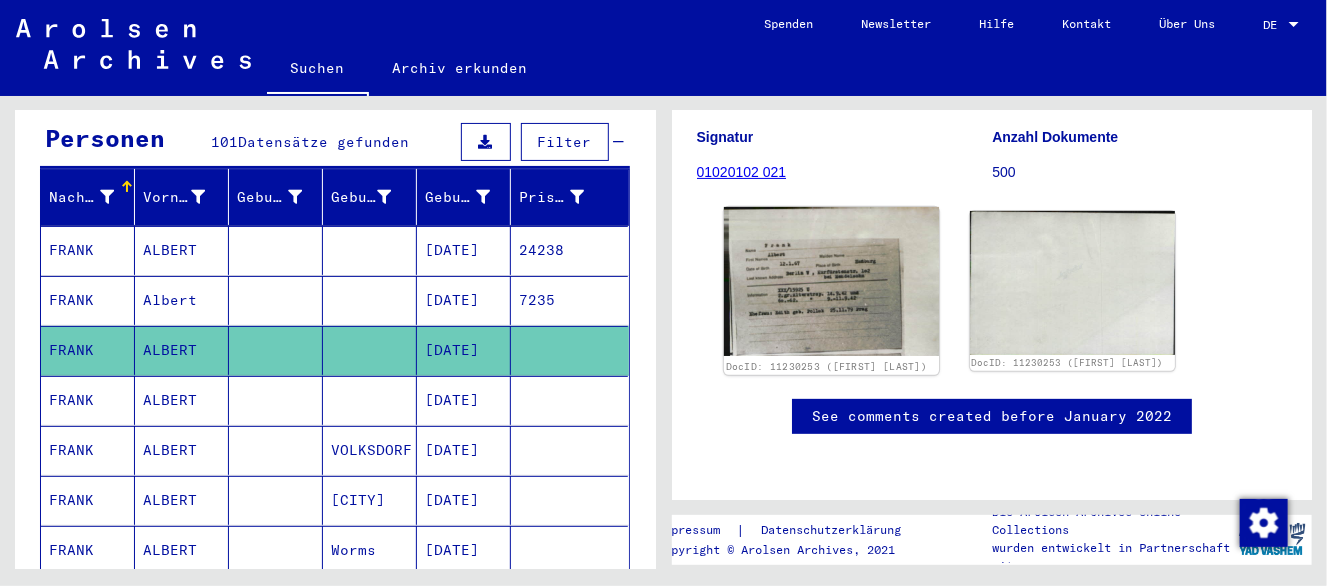click 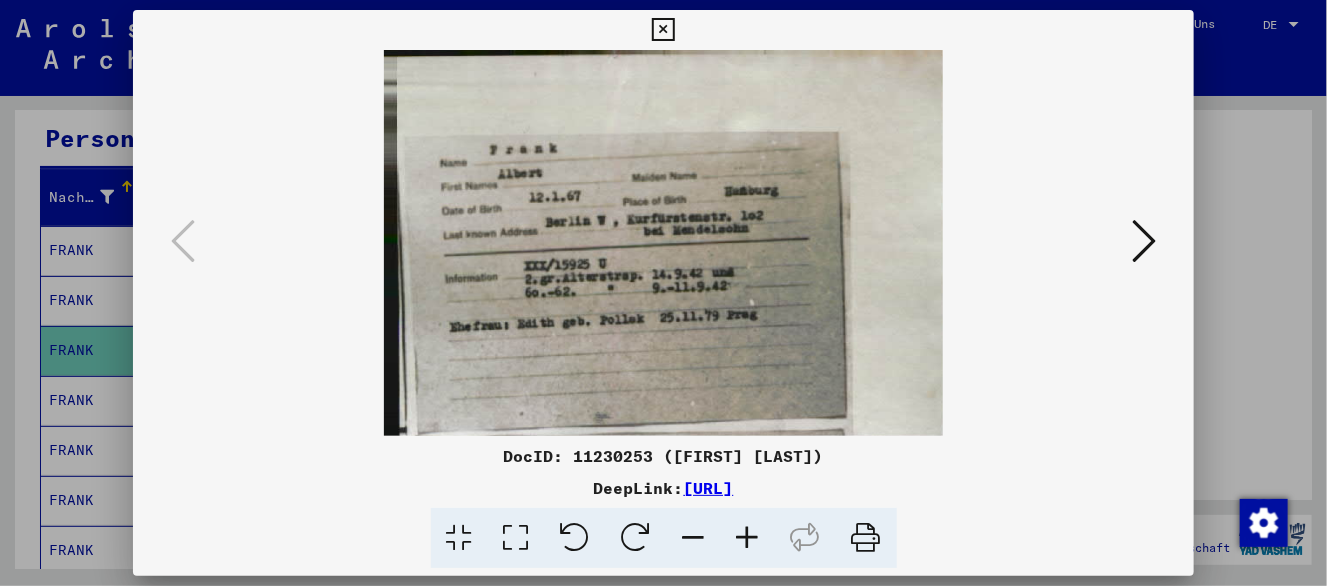 click at bounding box center (663, 30) 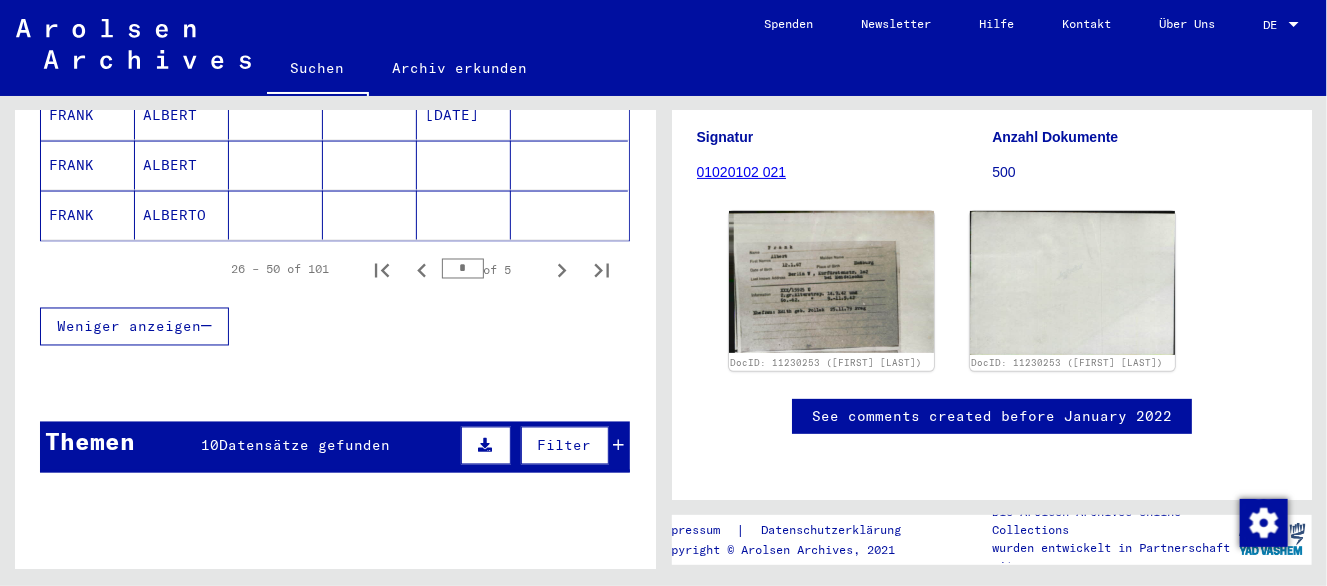 scroll, scrollTop: 1299, scrollLeft: 0, axis: vertical 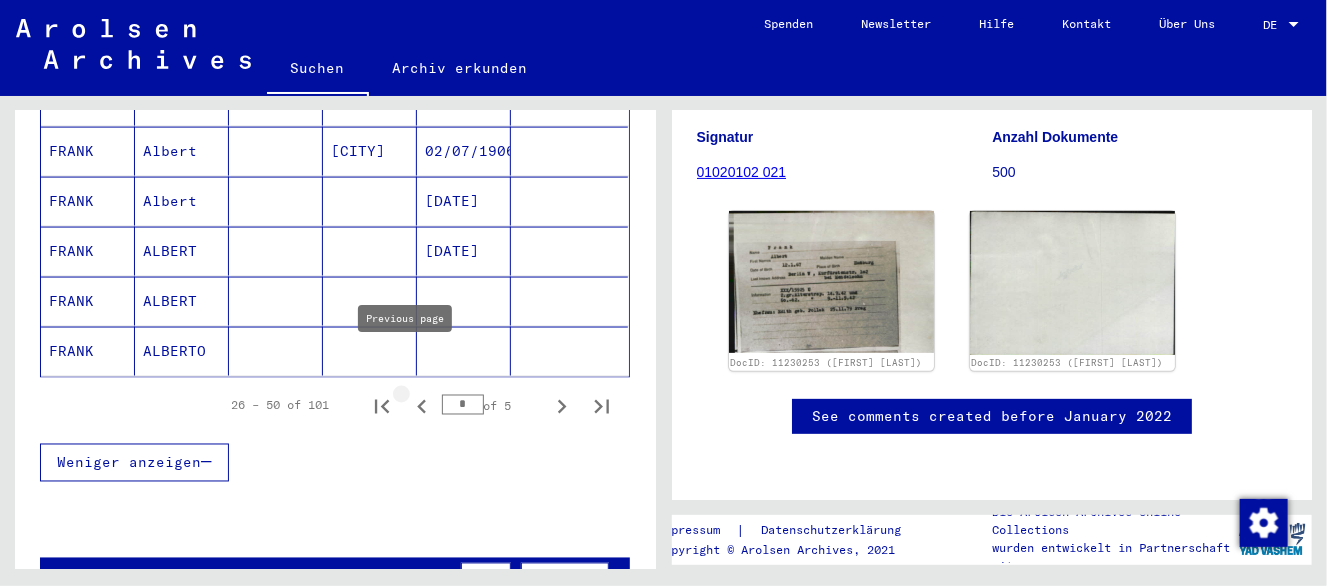 click 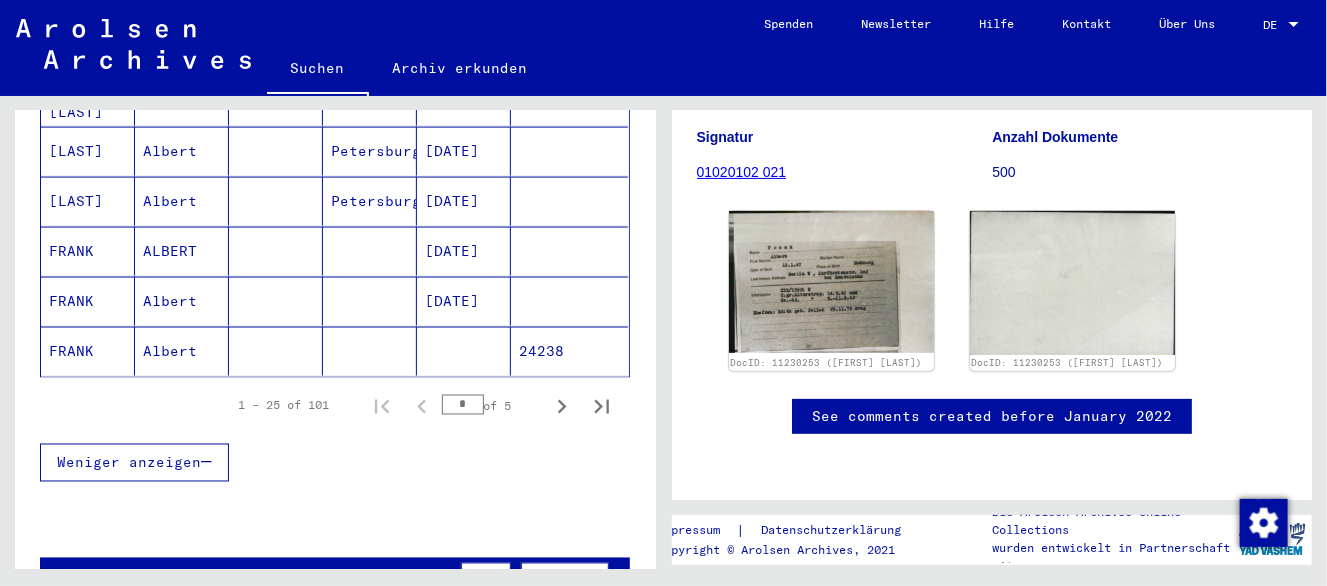 click 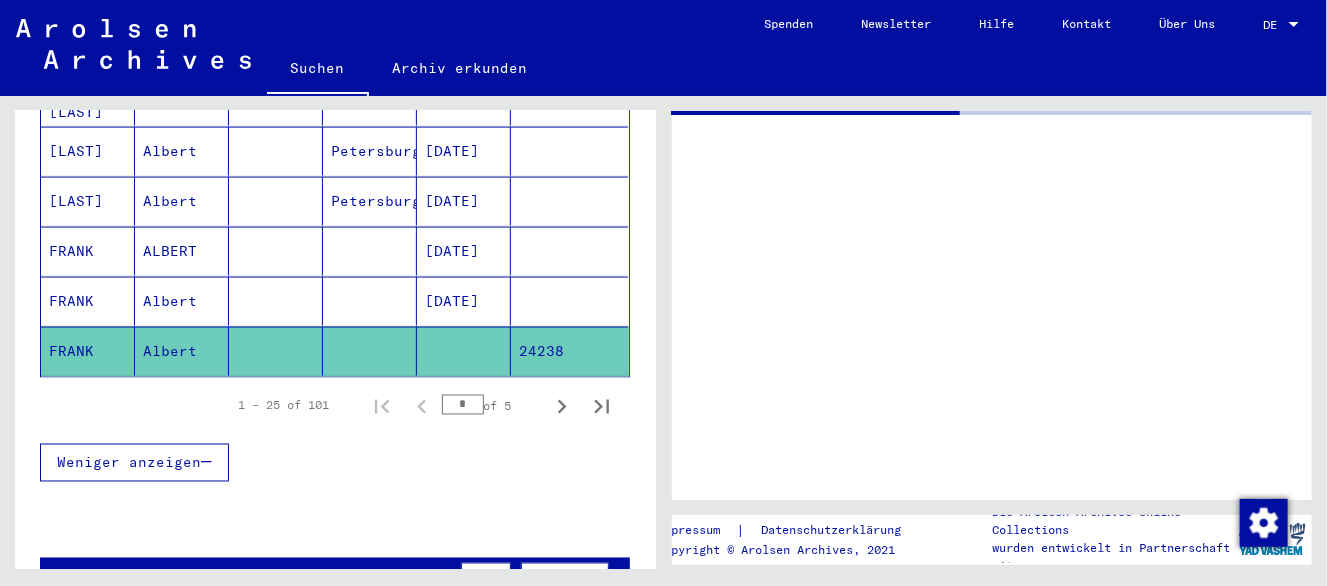 scroll, scrollTop: 0, scrollLeft: 0, axis: both 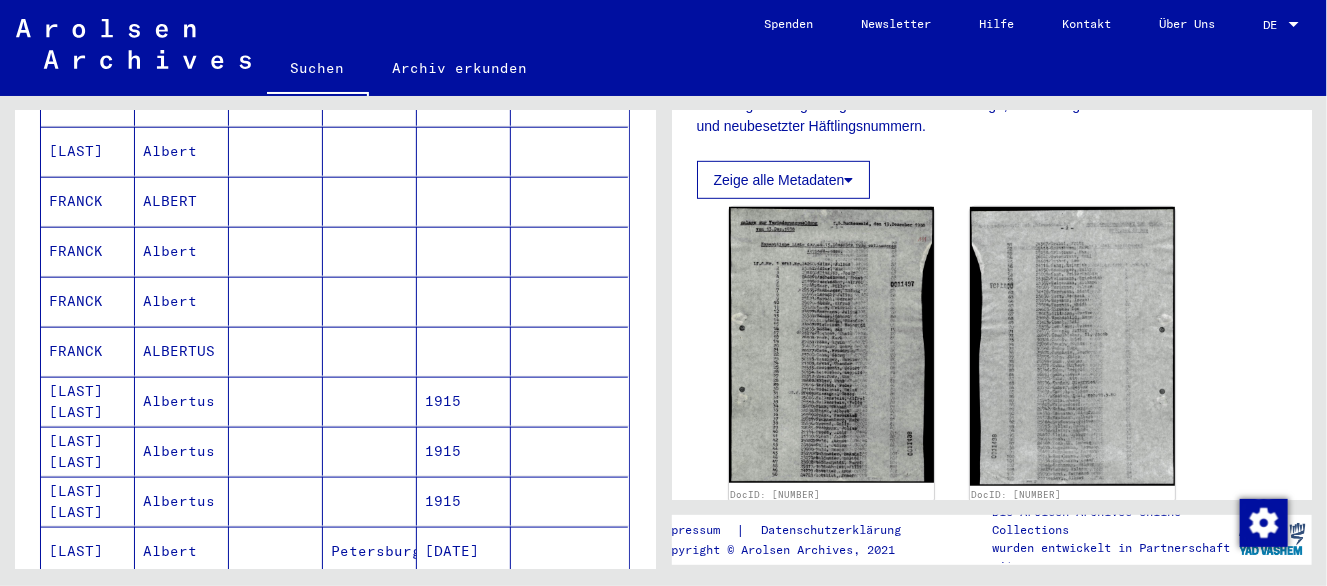click at bounding box center [464, 351] 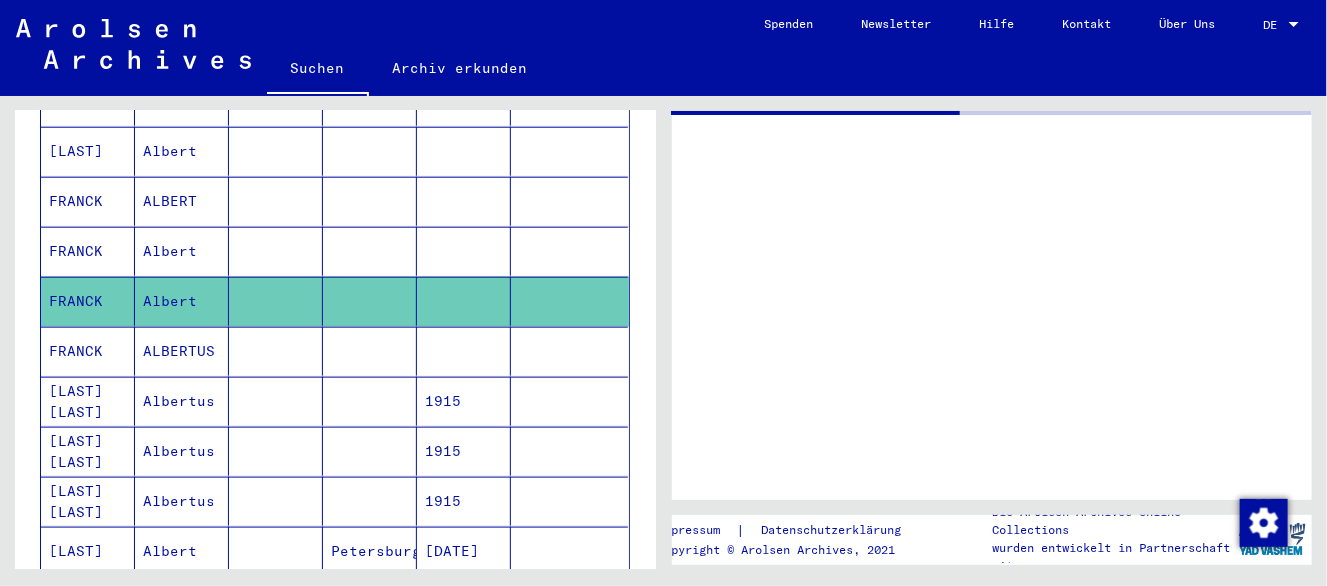 scroll, scrollTop: 0, scrollLeft: 0, axis: both 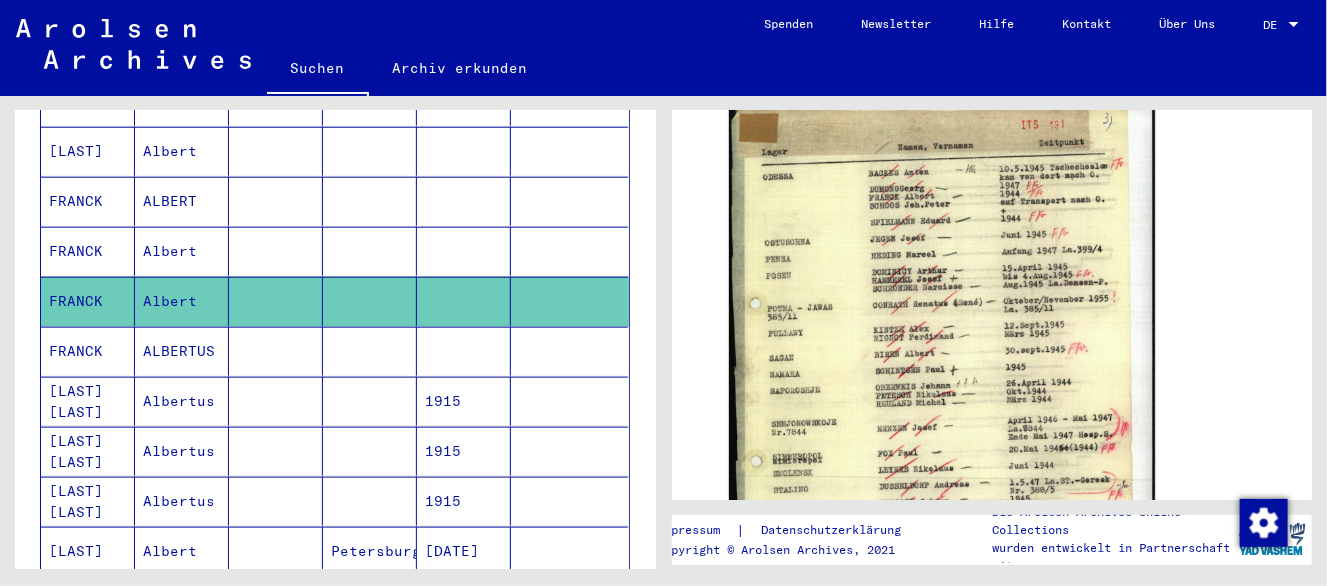 click at bounding box center [464, 301] 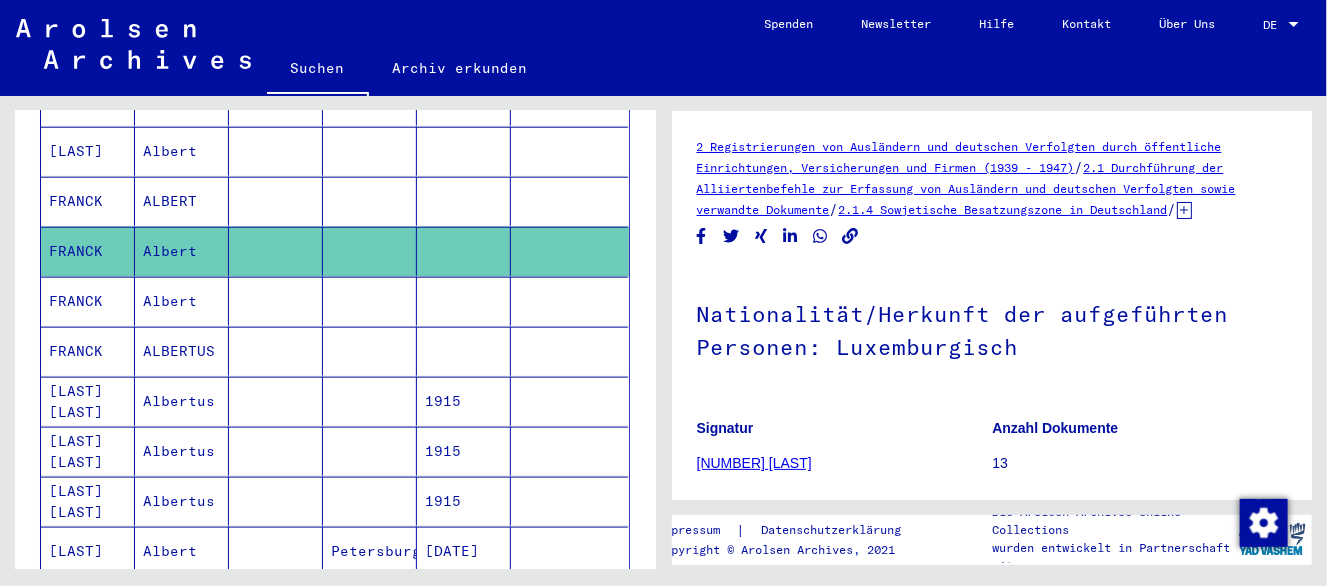 scroll, scrollTop: 0, scrollLeft: 0, axis: both 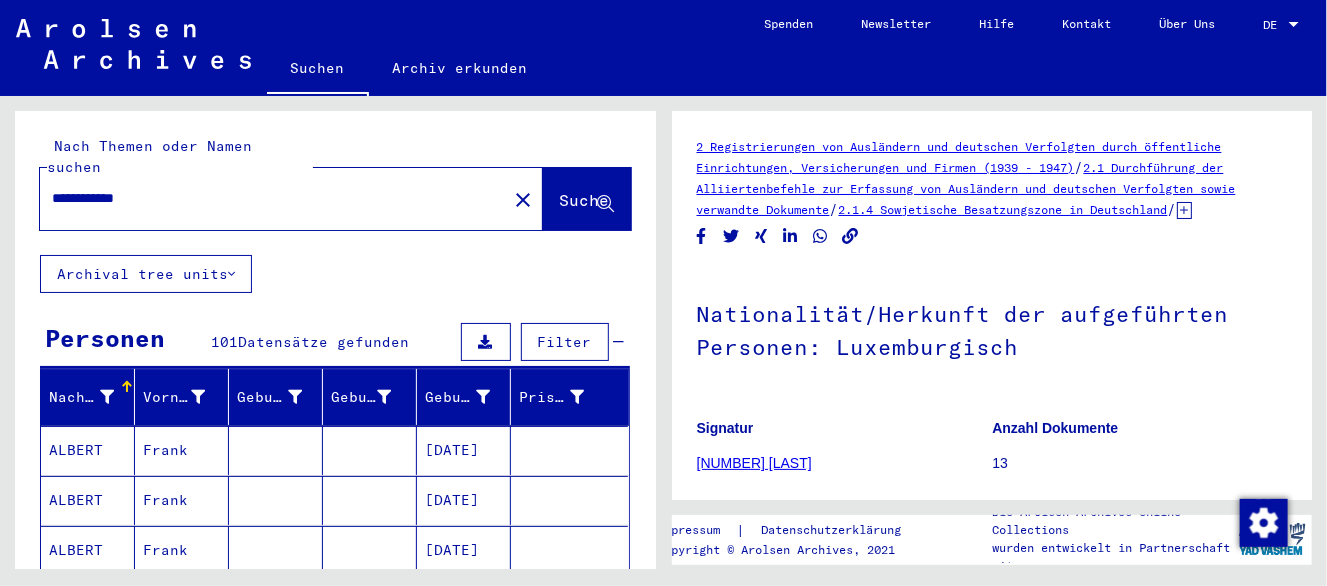 click on "Filter" at bounding box center [565, 342] 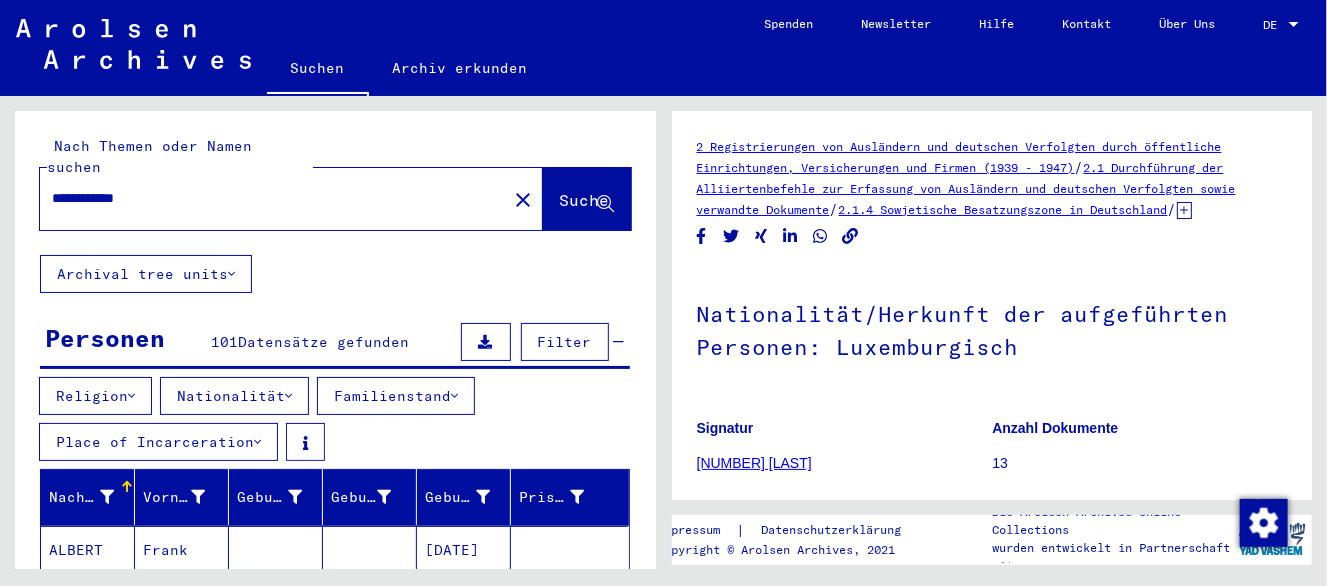click on "**********" at bounding box center [273, 198] 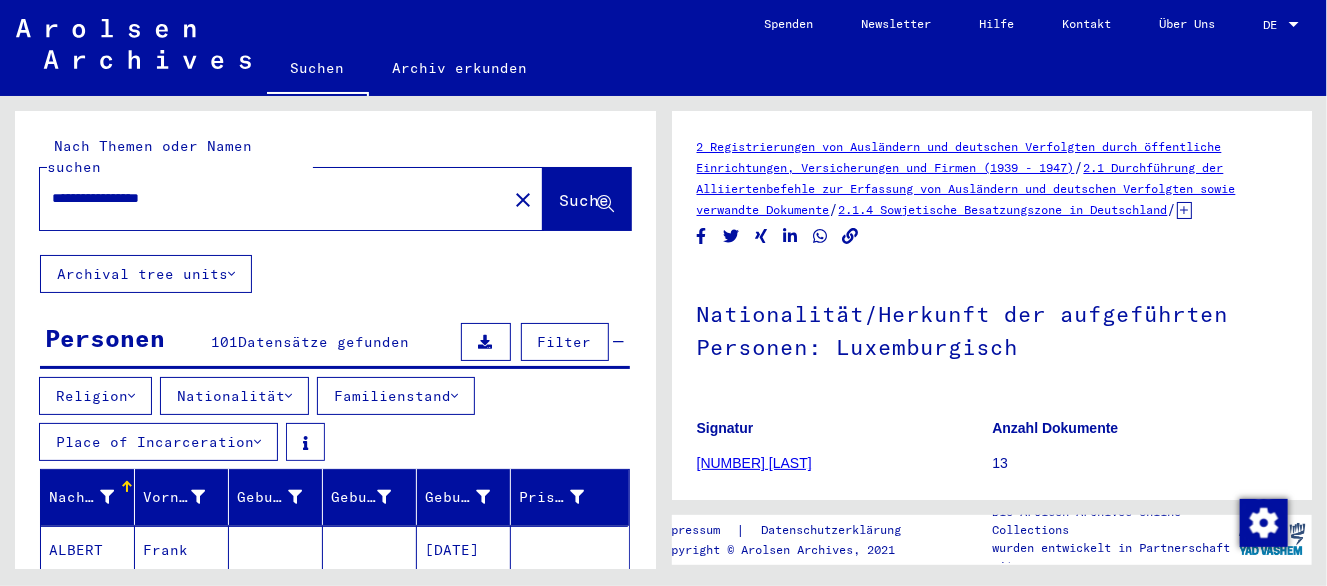 type on "**********" 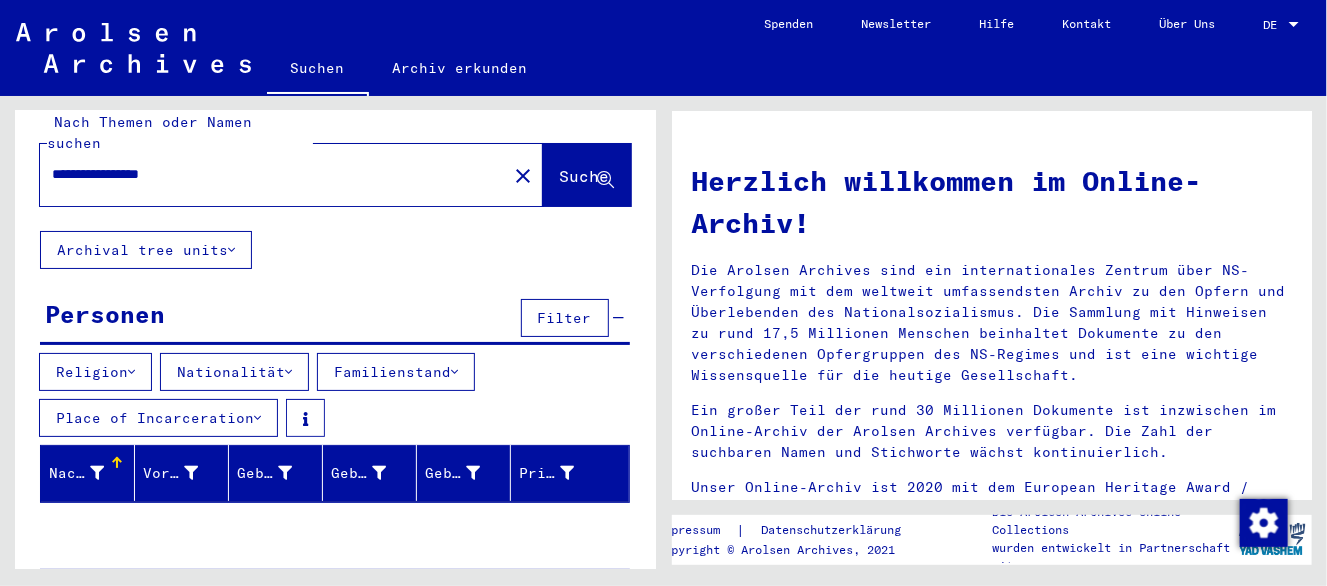 scroll, scrollTop: 0, scrollLeft: 0, axis: both 